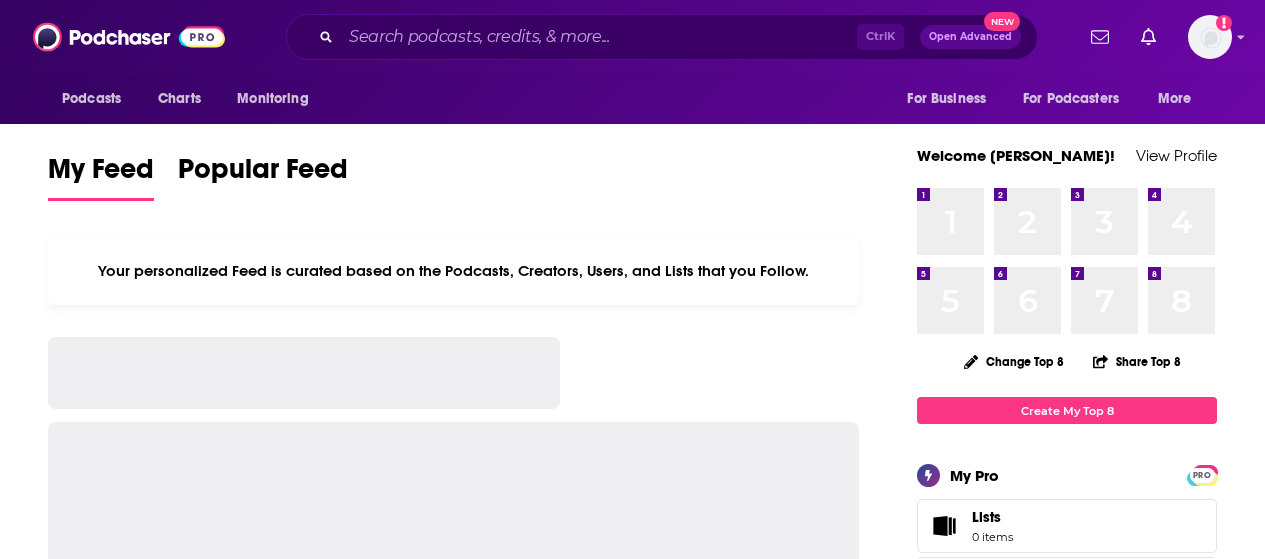 scroll, scrollTop: 0, scrollLeft: 0, axis: both 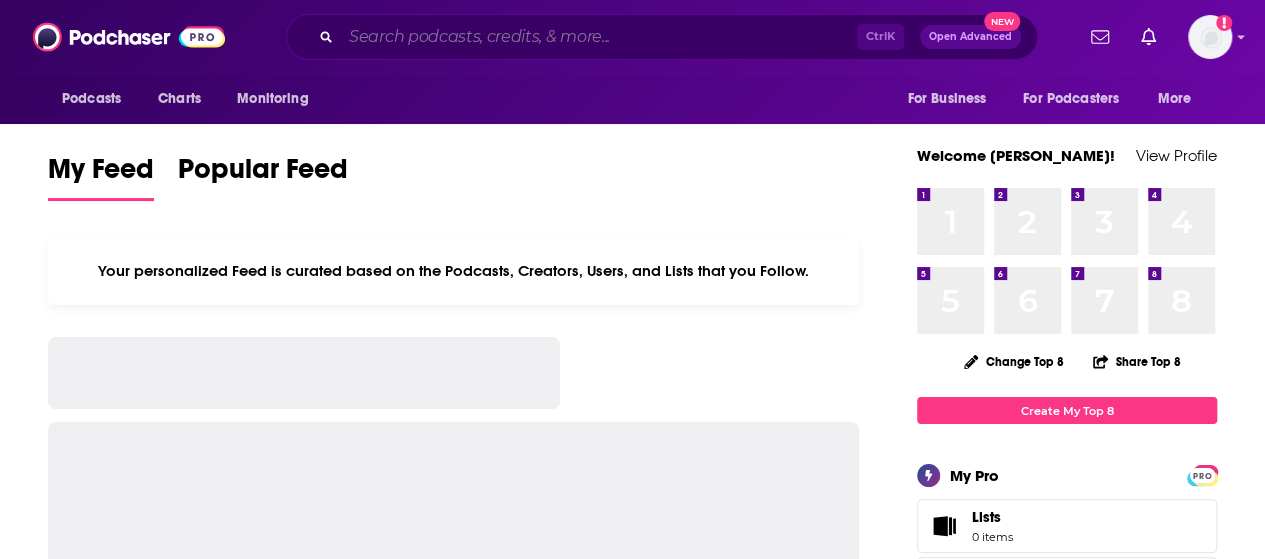 click at bounding box center (599, 37) 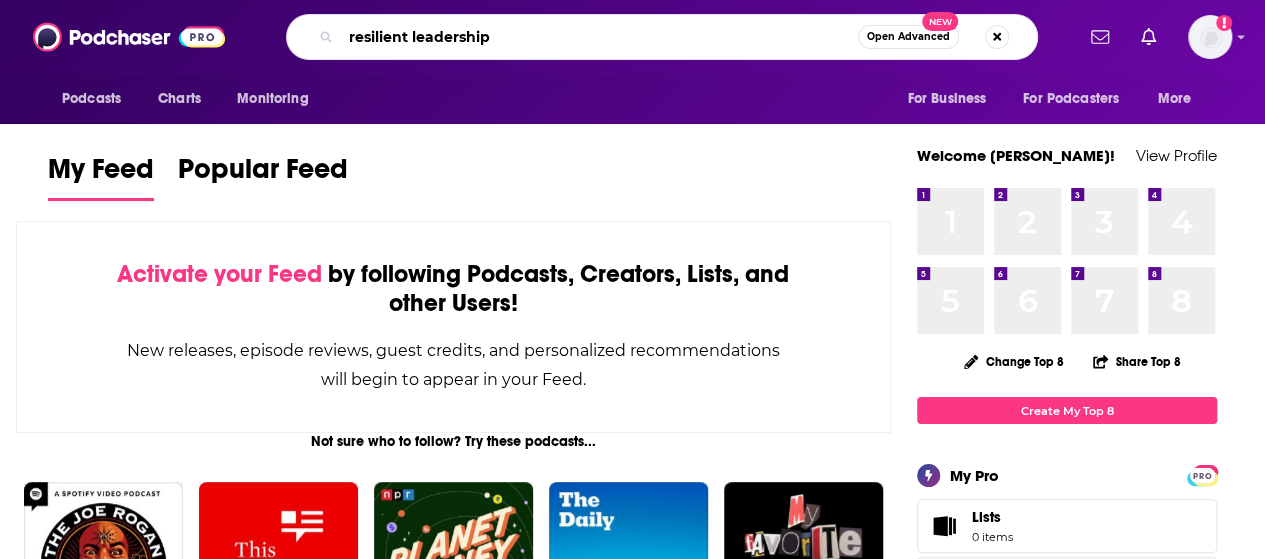 type on "resilient leadership" 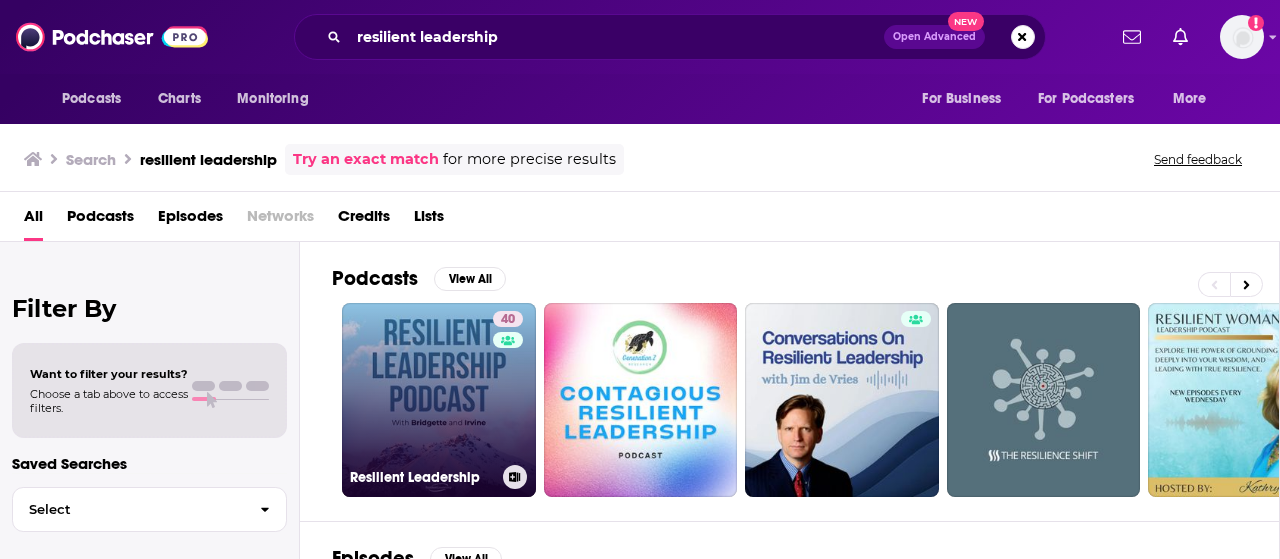click on "40 Resilient Leadership" at bounding box center [439, 400] 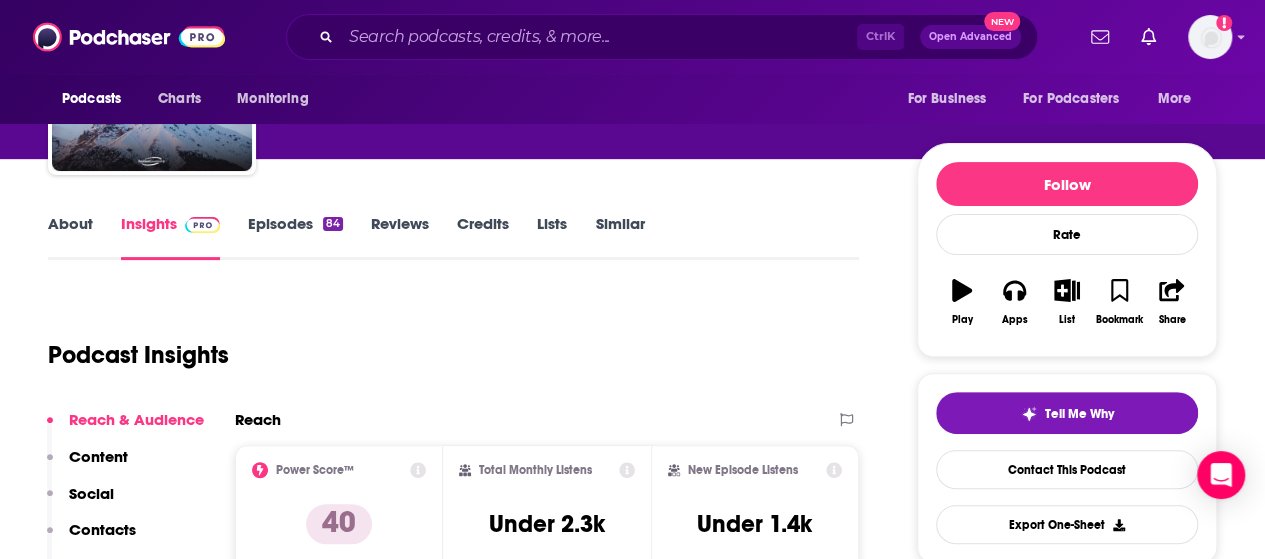 scroll, scrollTop: 166, scrollLeft: 0, axis: vertical 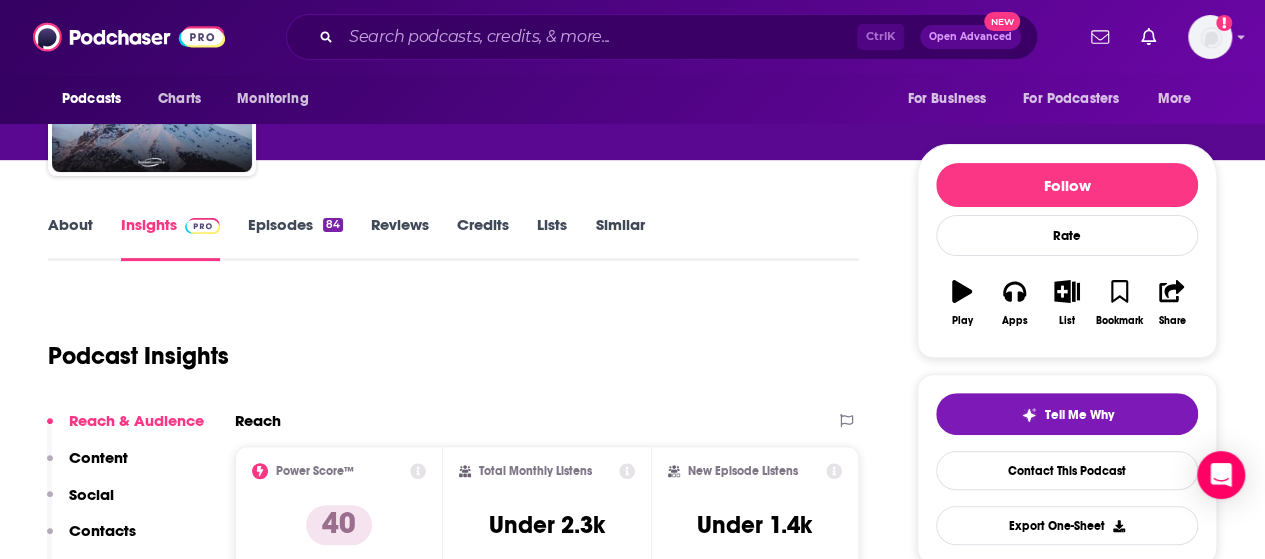 click on "About" at bounding box center [70, 238] 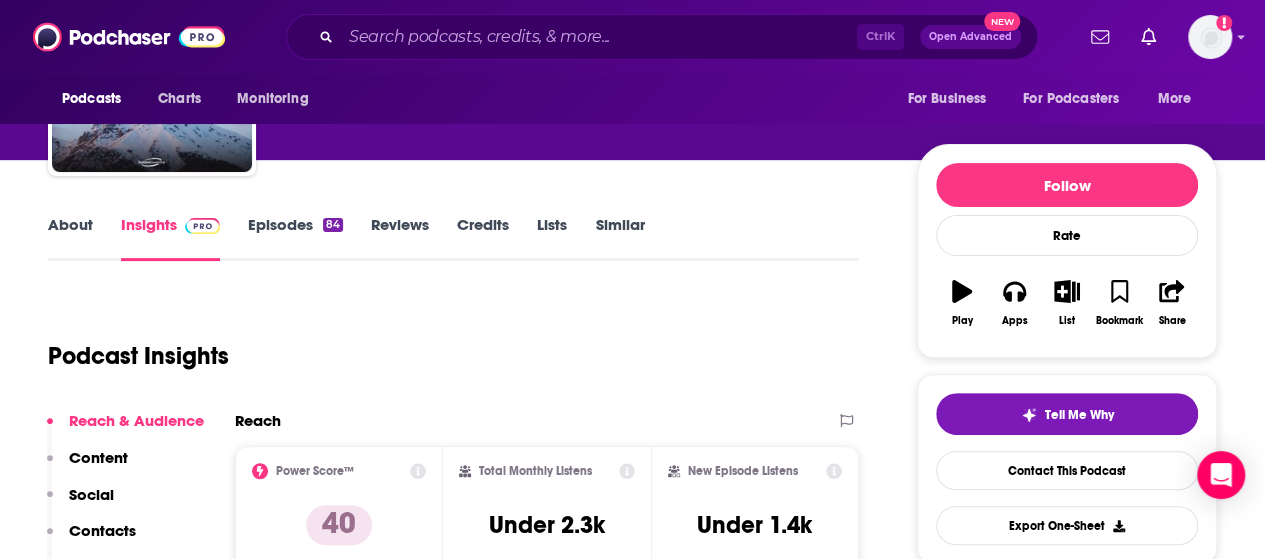 scroll, scrollTop: 0, scrollLeft: 0, axis: both 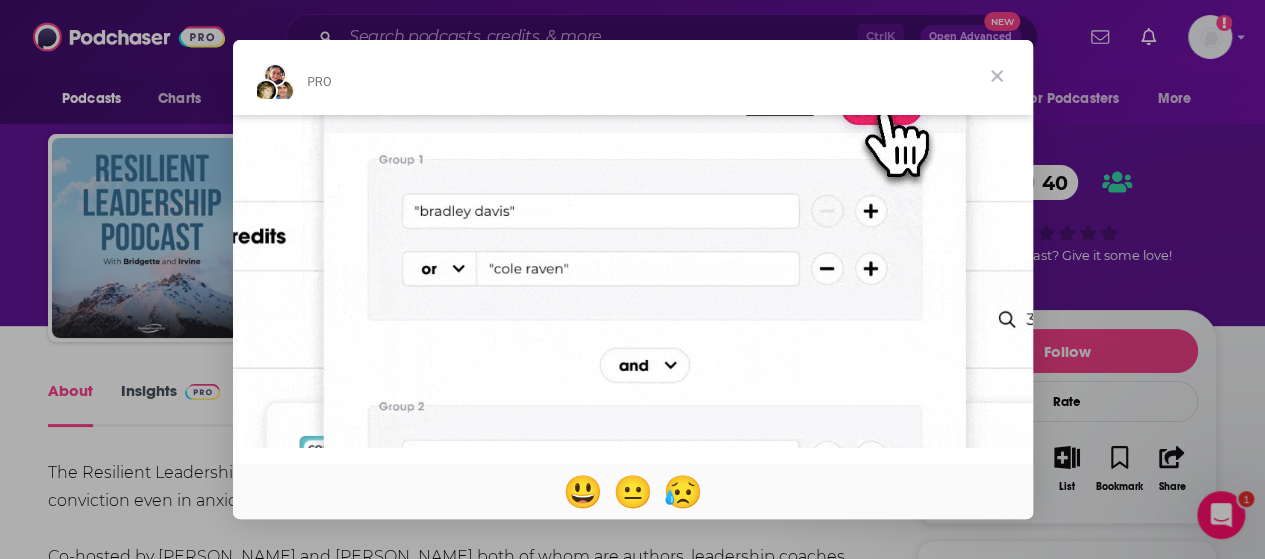 click at bounding box center [997, 76] 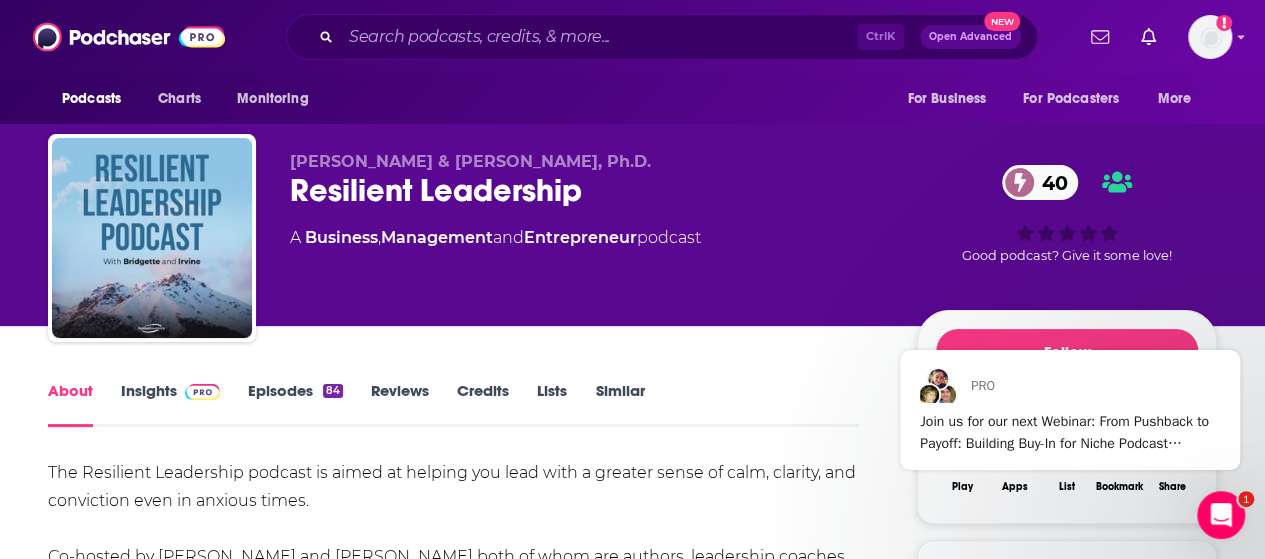 scroll, scrollTop: 0, scrollLeft: 0, axis: both 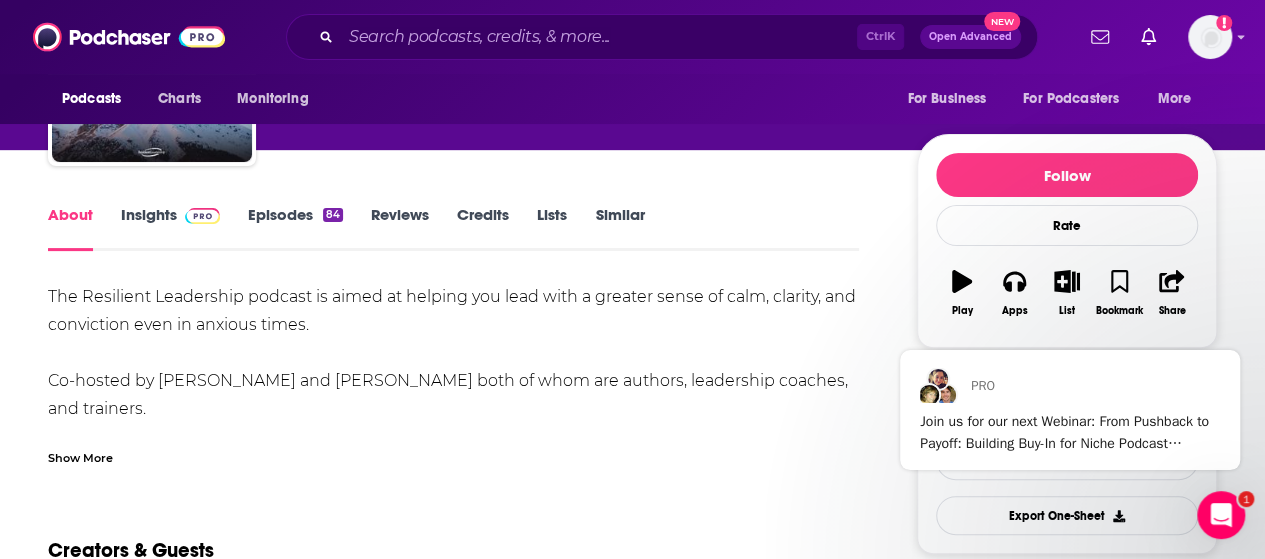 click on "Episodes 84" at bounding box center (295, 228) 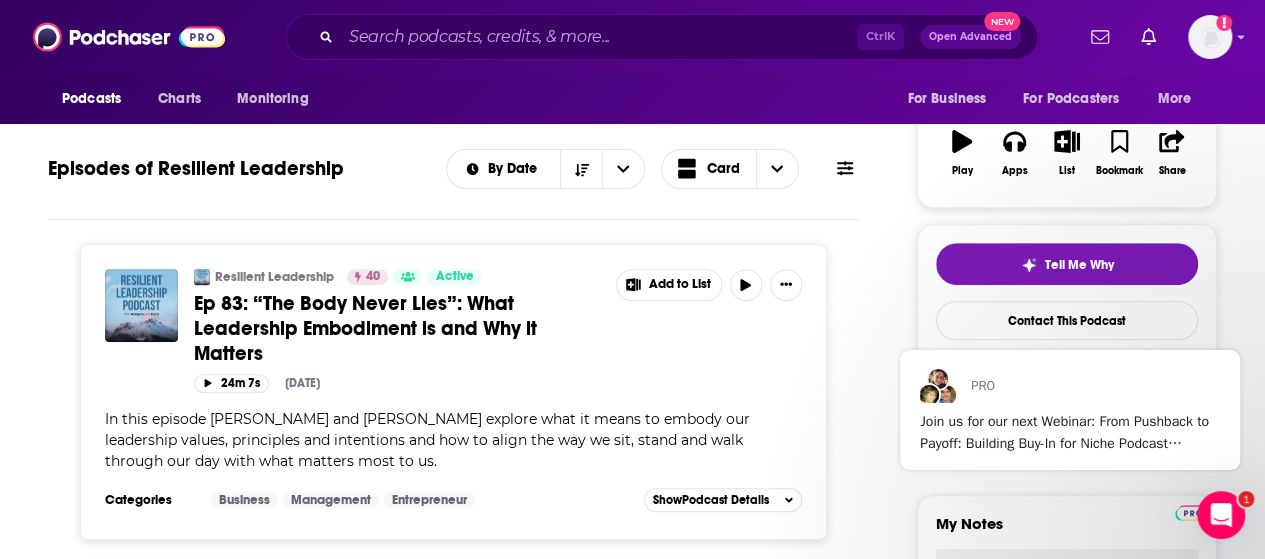 scroll, scrollTop: 322, scrollLeft: 0, axis: vertical 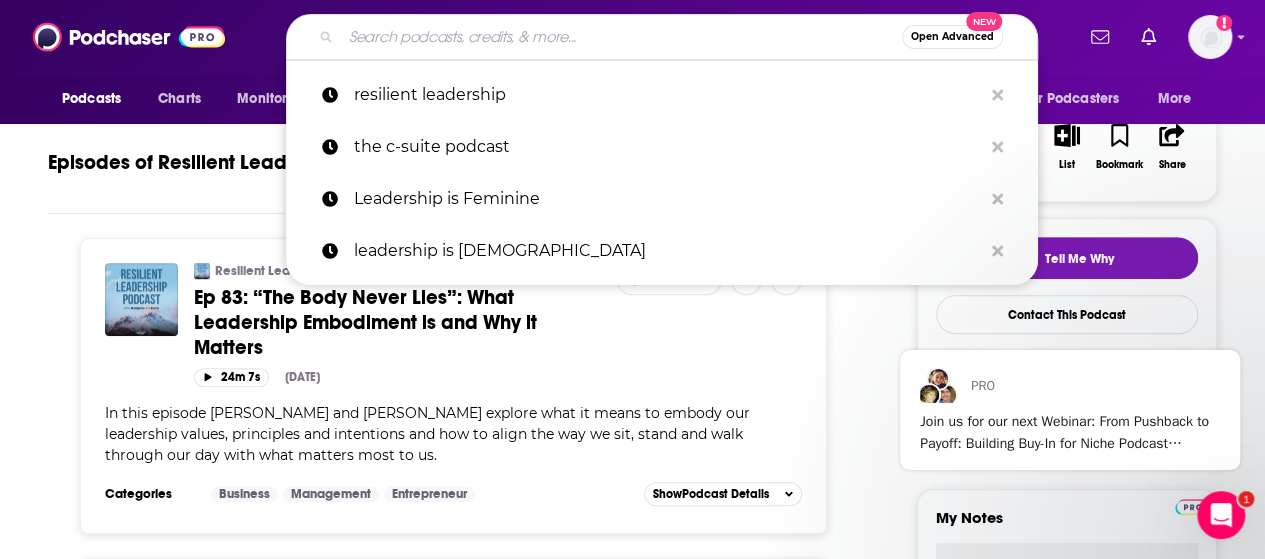 click at bounding box center (621, 37) 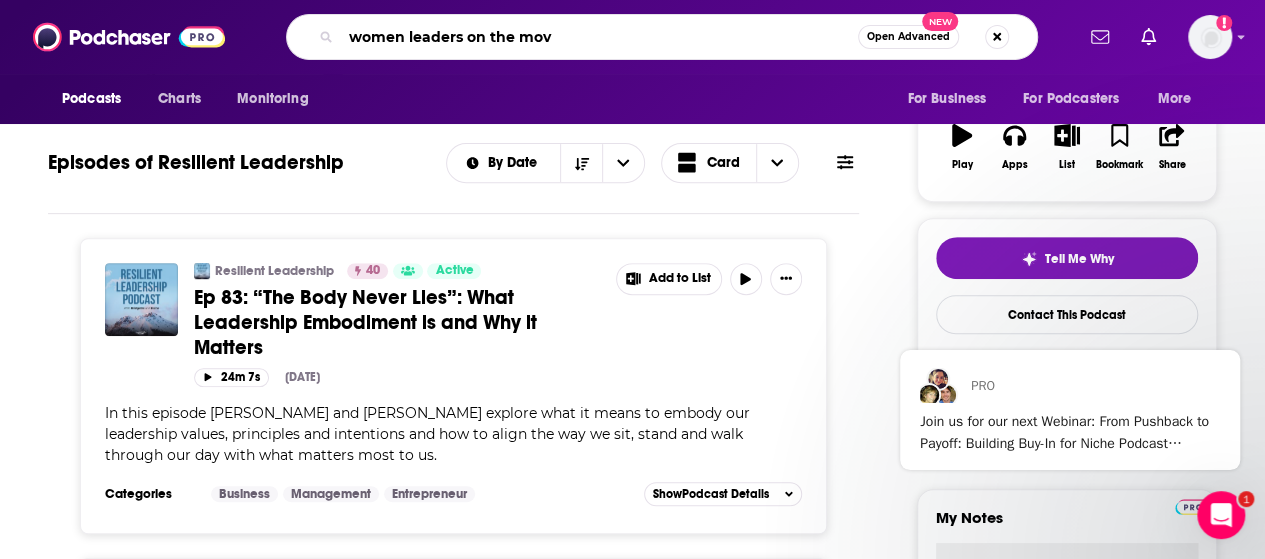 type on "women leaders on the move" 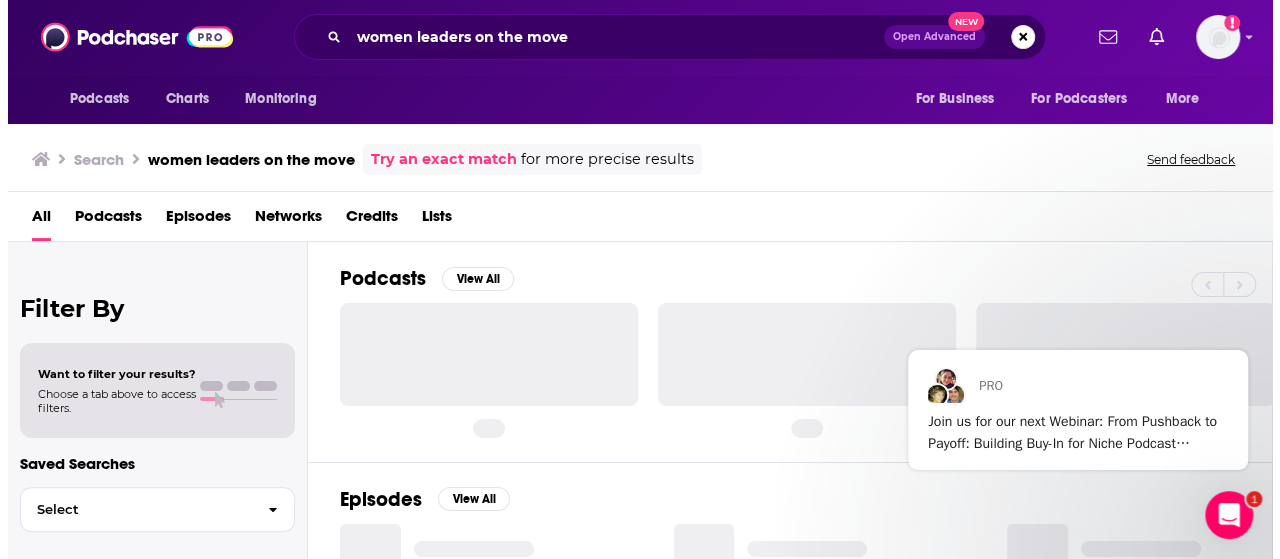 scroll, scrollTop: 0, scrollLeft: 0, axis: both 